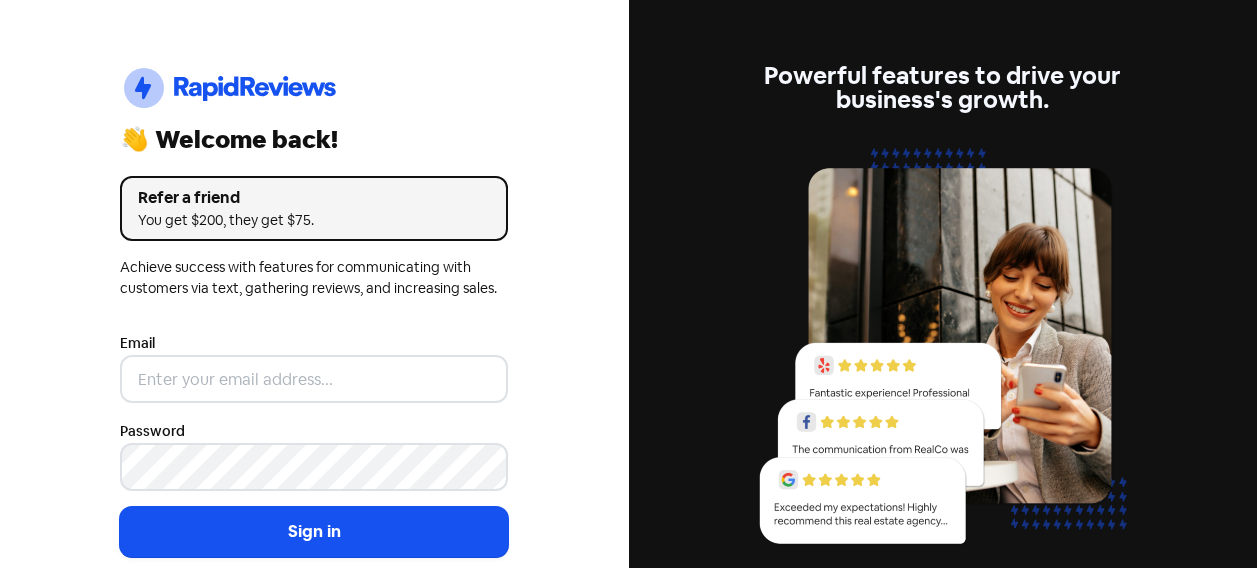 scroll, scrollTop: 0, scrollLeft: 0, axis: both 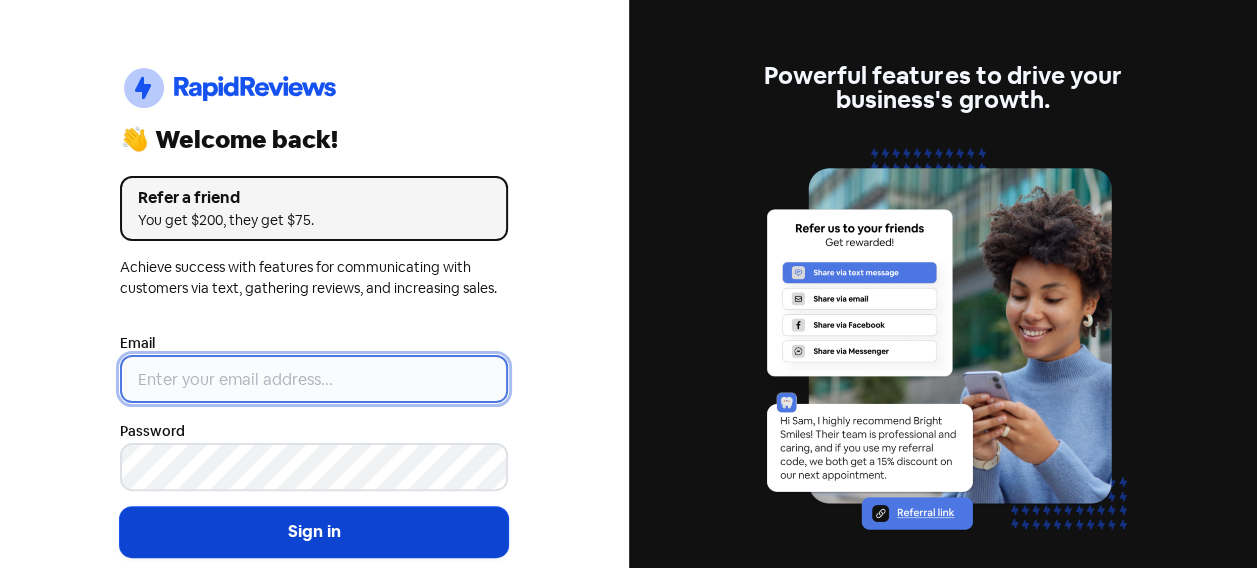 type on "[USERNAME]@example.com" 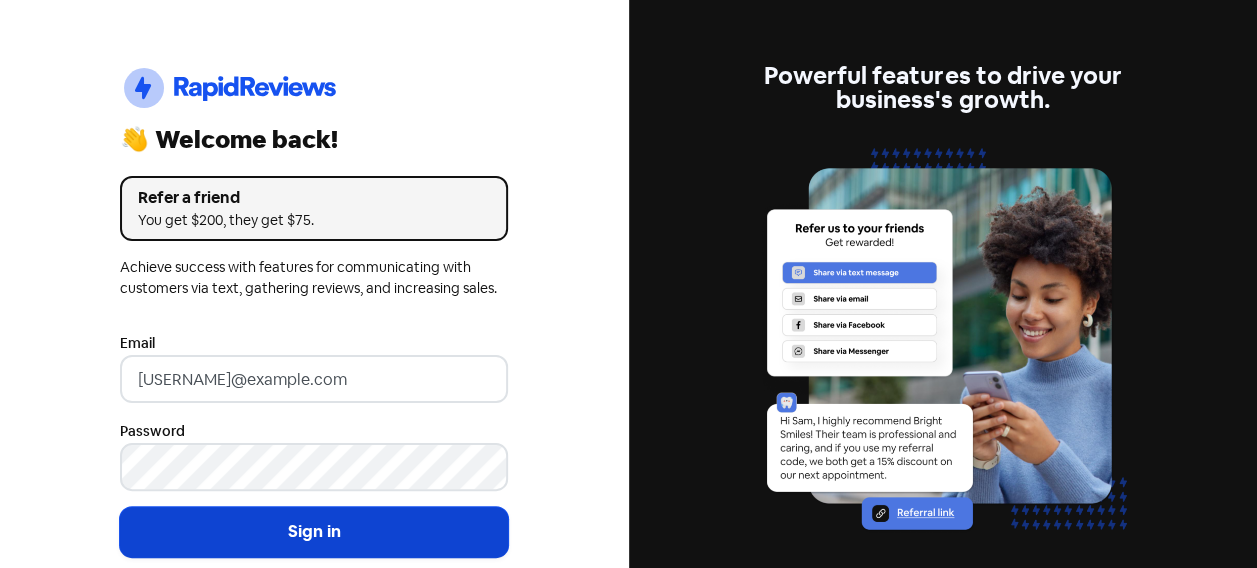 click on "Sign in" at bounding box center (314, 532) 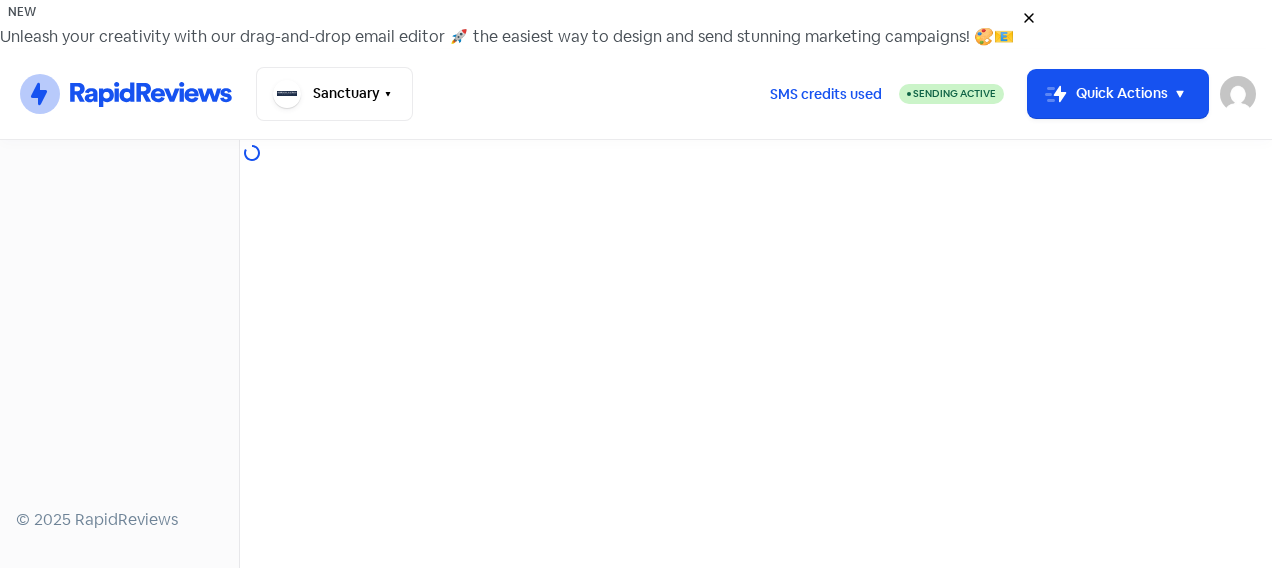 scroll, scrollTop: 0, scrollLeft: 0, axis: both 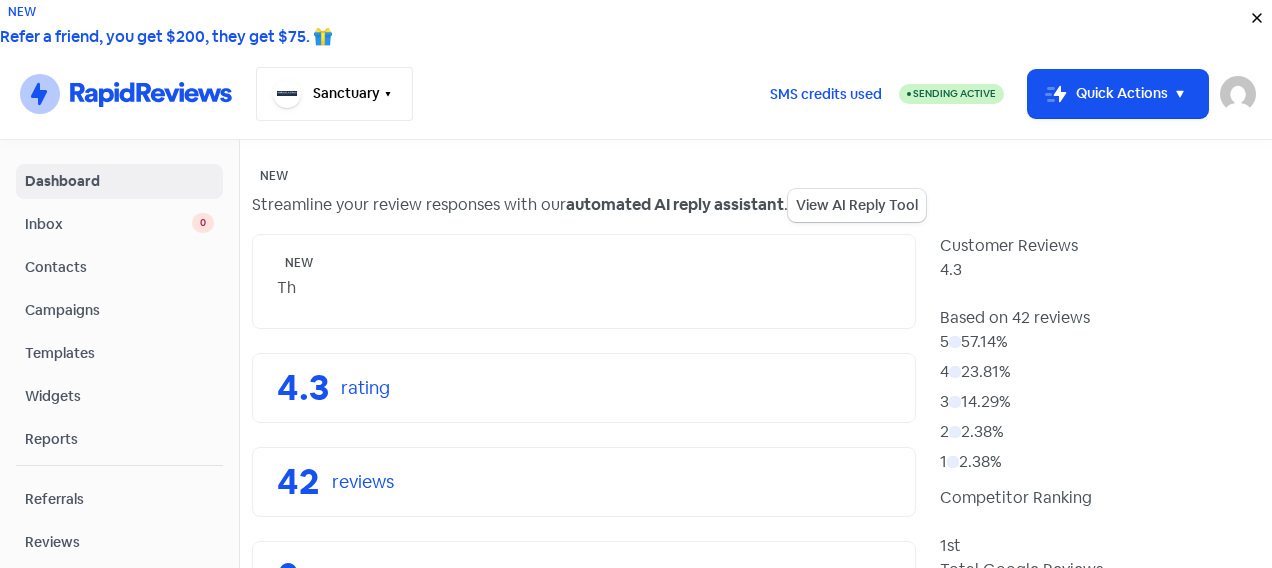 click on "Sanctuary" at bounding box center [334, 94] 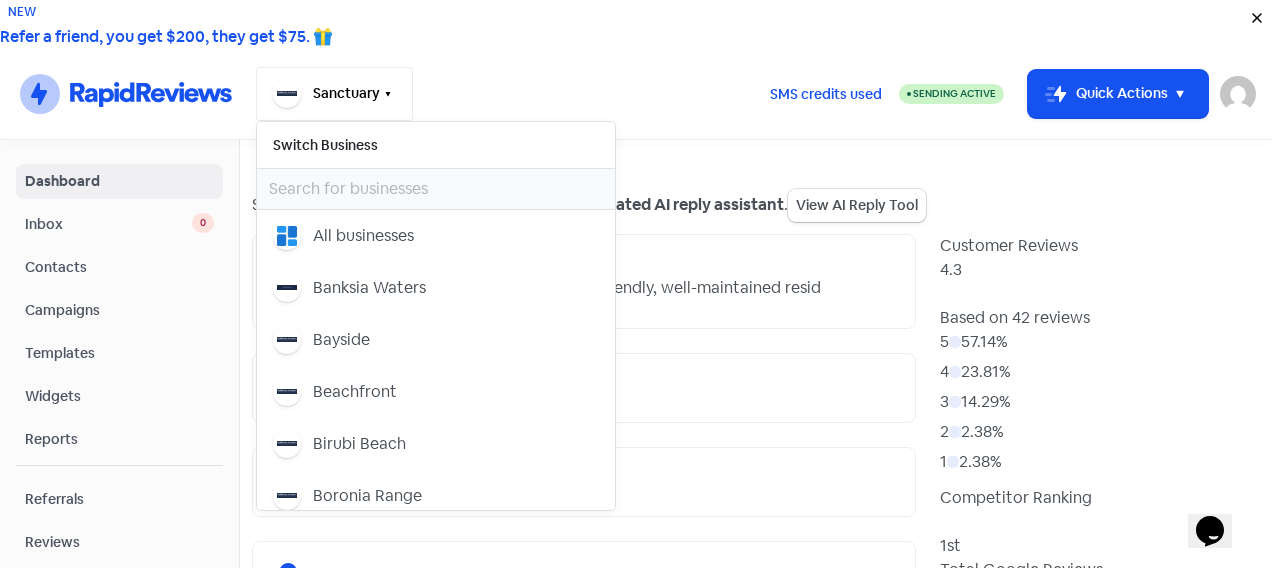 scroll, scrollTop: 0, scrollLeft: 0, axis: both 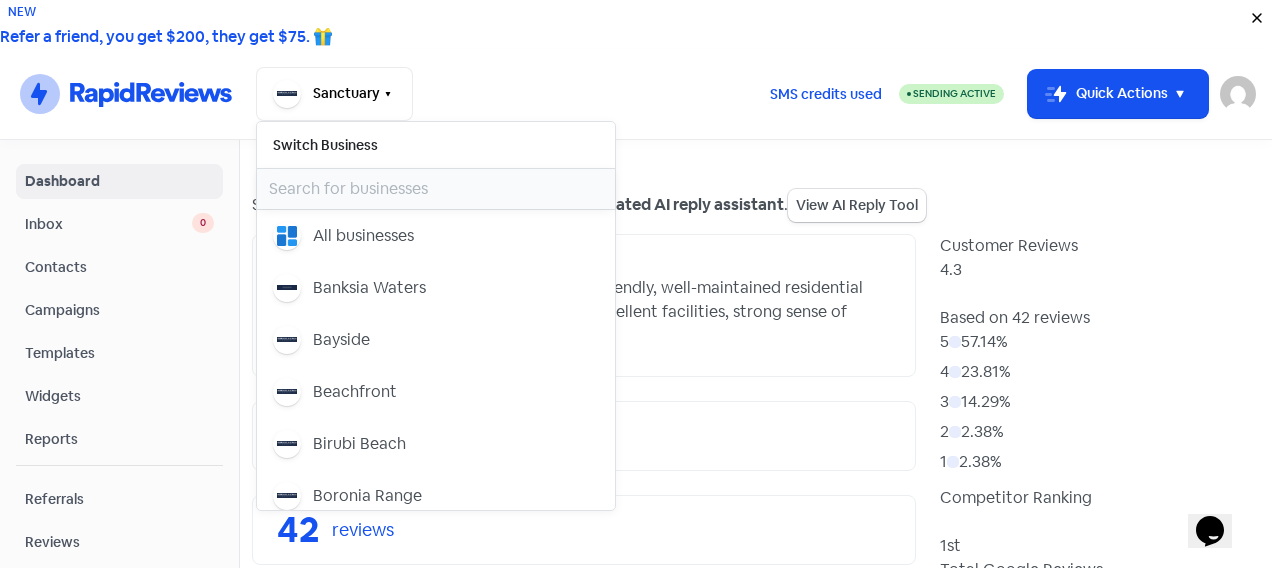 click at bounding box center [436, 189] 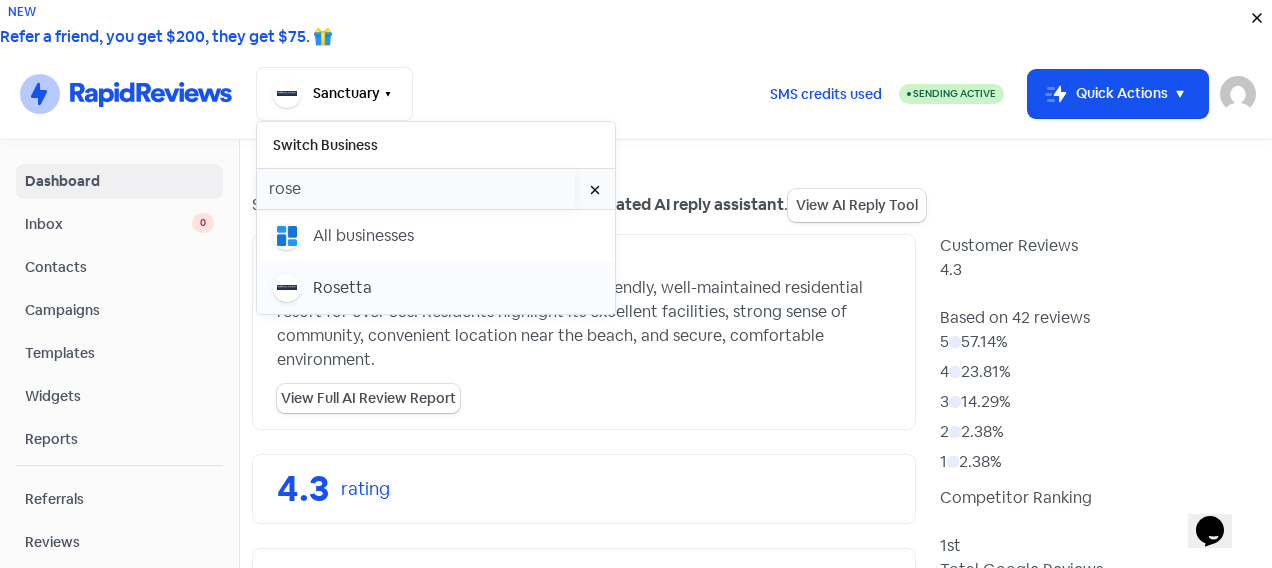 type on "rose" 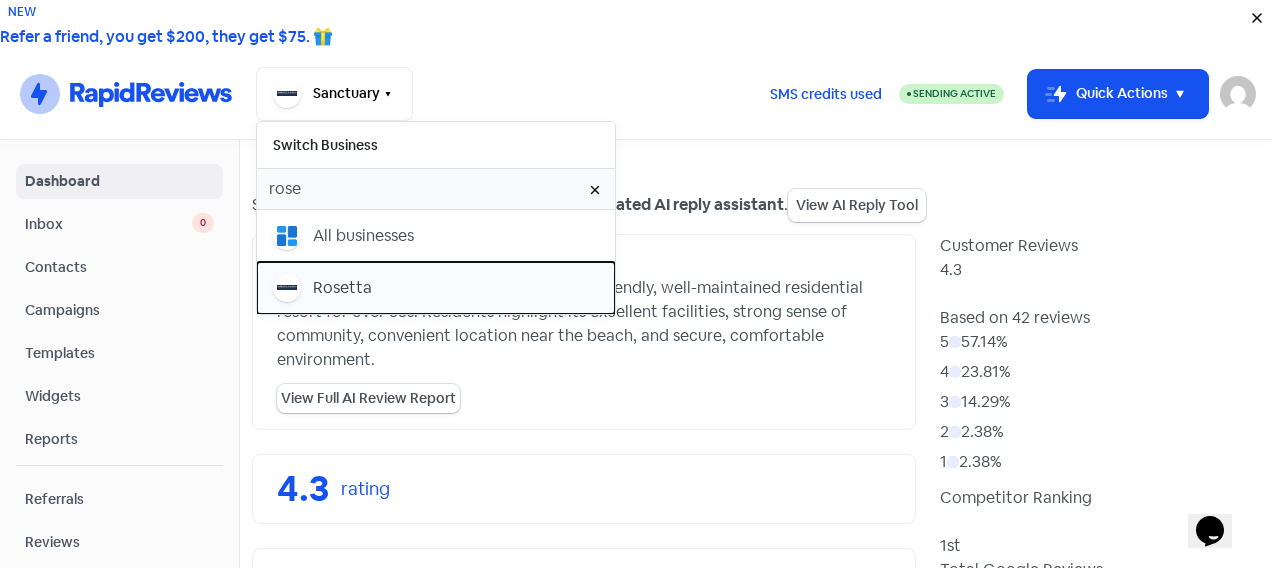 click on "Rosetta" at bounding box center [436, 236] 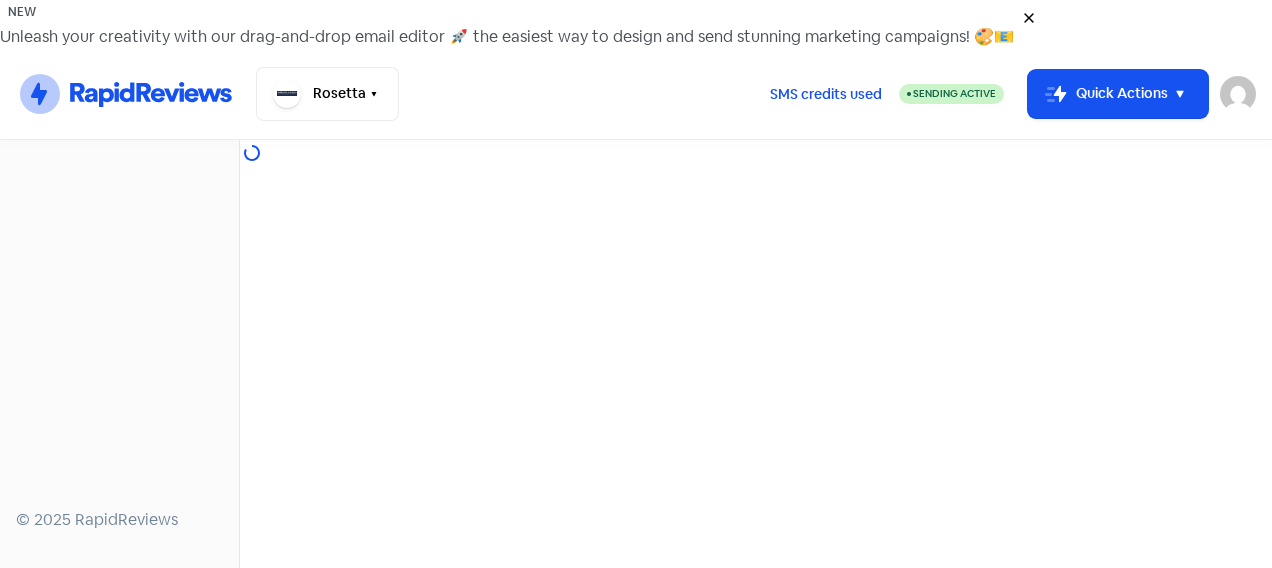 scroll, scrollTop: 0, scrollLeft: 0, axis: both 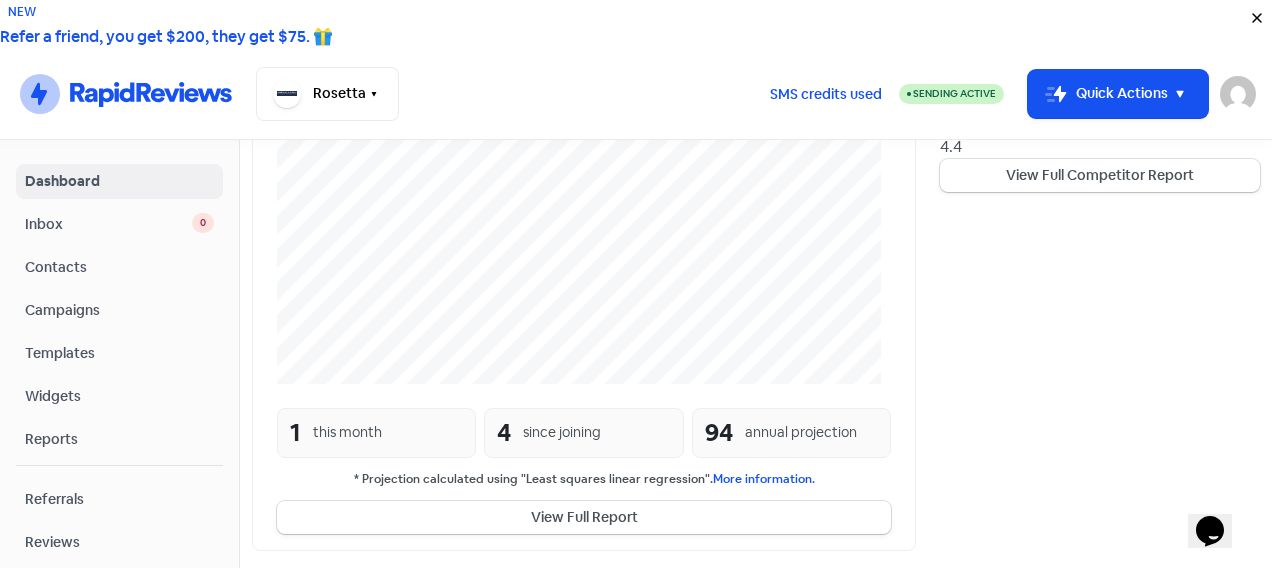 click on "View All Reviews" at bounding box center (584, 779) 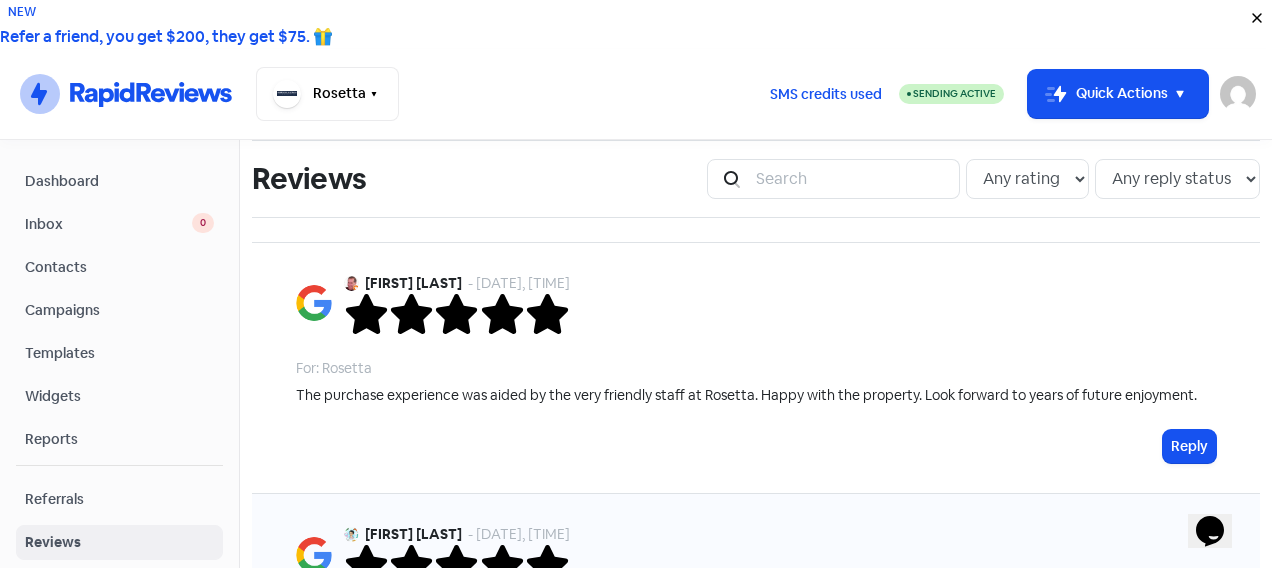 scroll, scrollTop: 200, scrollLeft: 0, axis: vertical 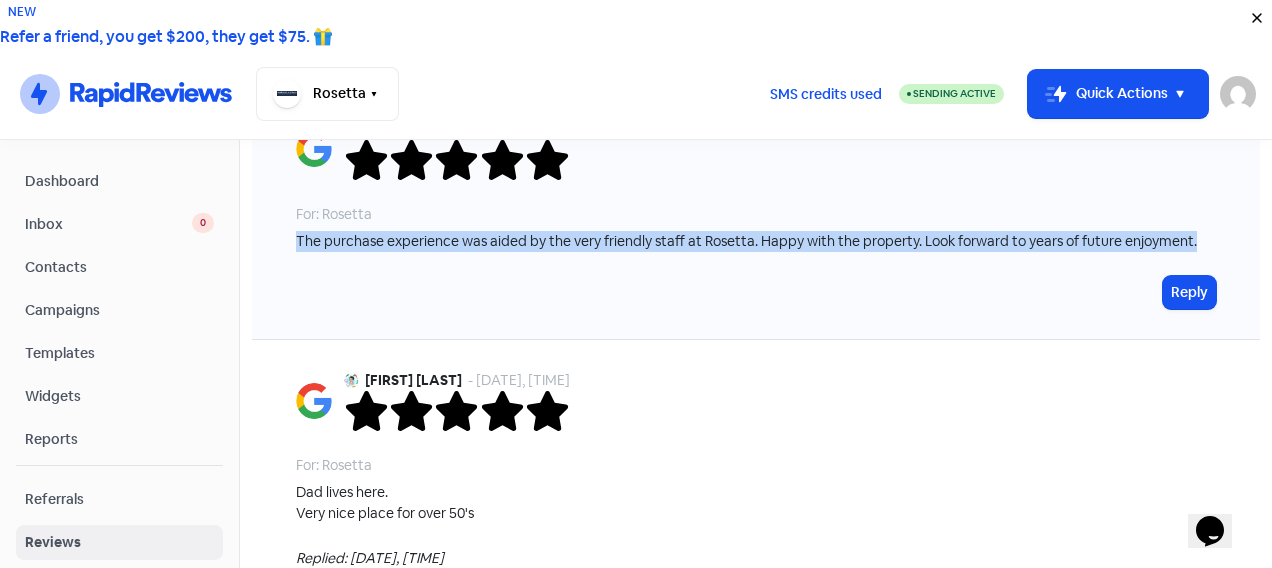 drag, startPoint x: 1194, startPoint y: 209, endPoint x: 280, endPoint y: 203, distance: 914.0197 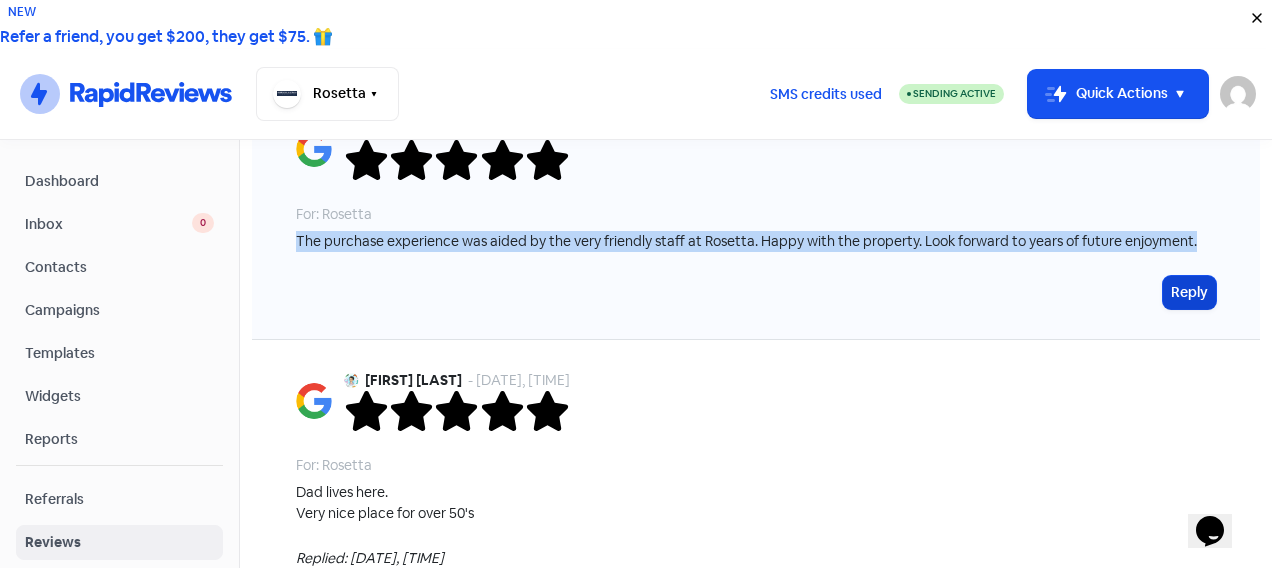 click on "Reply" at bounding box center (1189, 292) 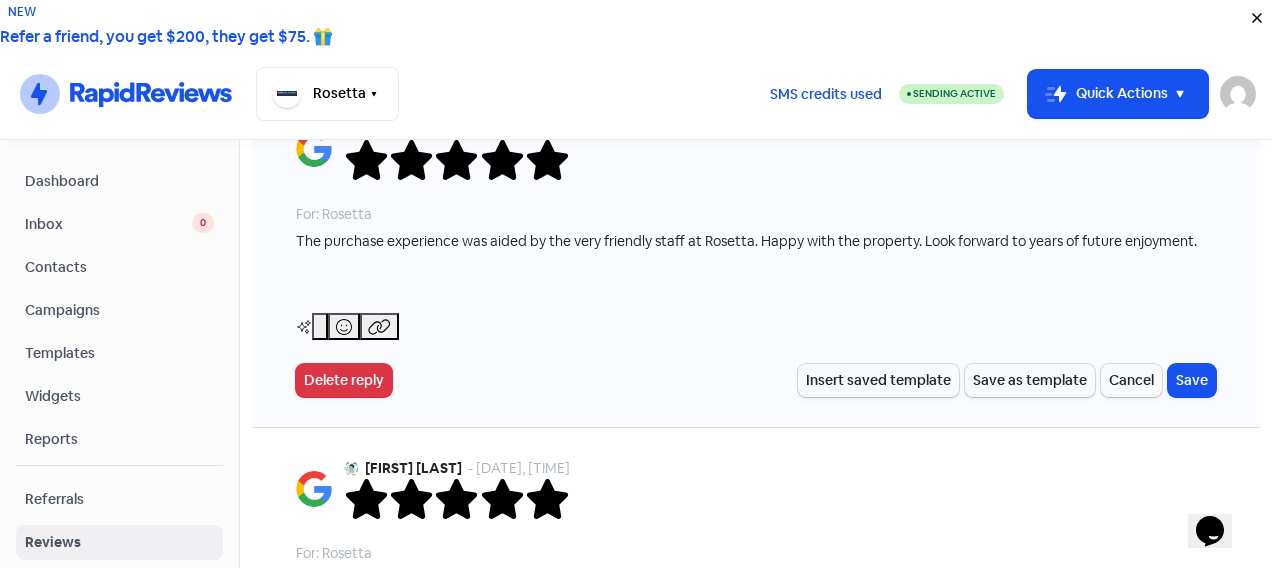 click at bounding box center [756, 286] 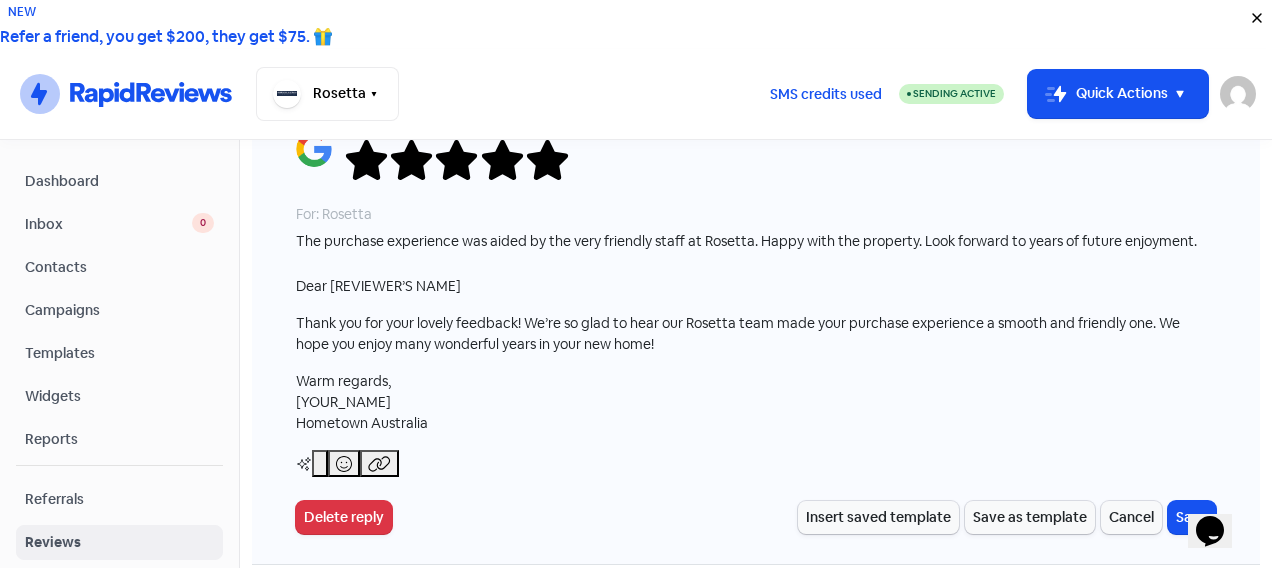click on "Dear [REVIEWER’S NAME]" at bounding box center [756, 286] 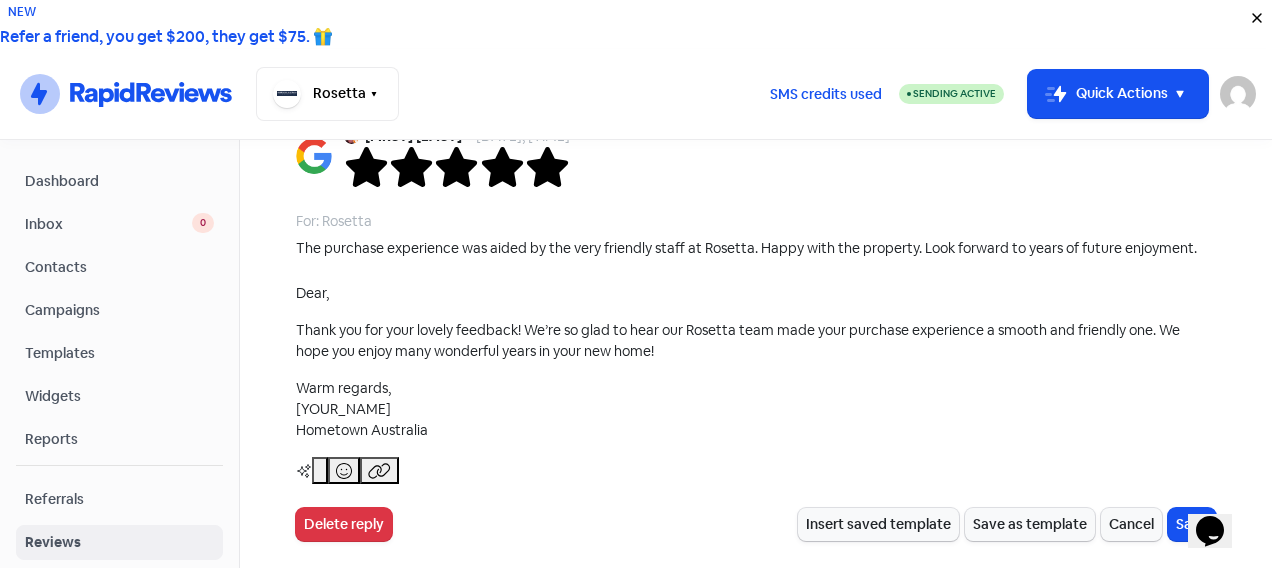 scroll, scrollTop: 200, scrollLeft: 0, axis: vertical 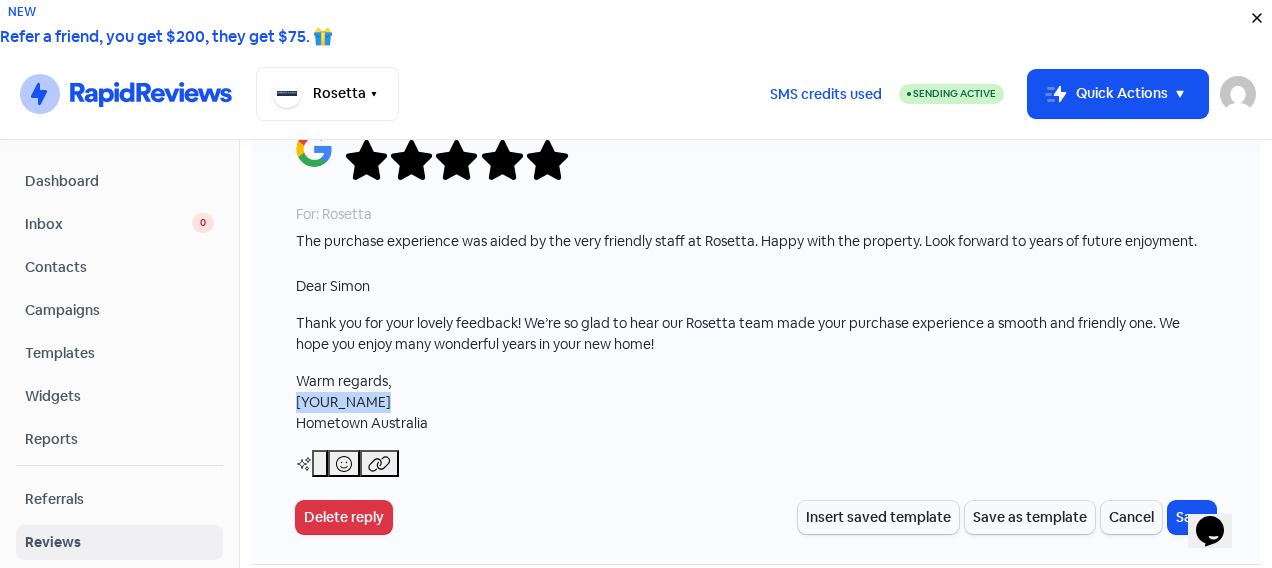 drag, startPoint x: 377, startPoint y: 392, endPoint x: 289, endPoint y: 392, distance: 88 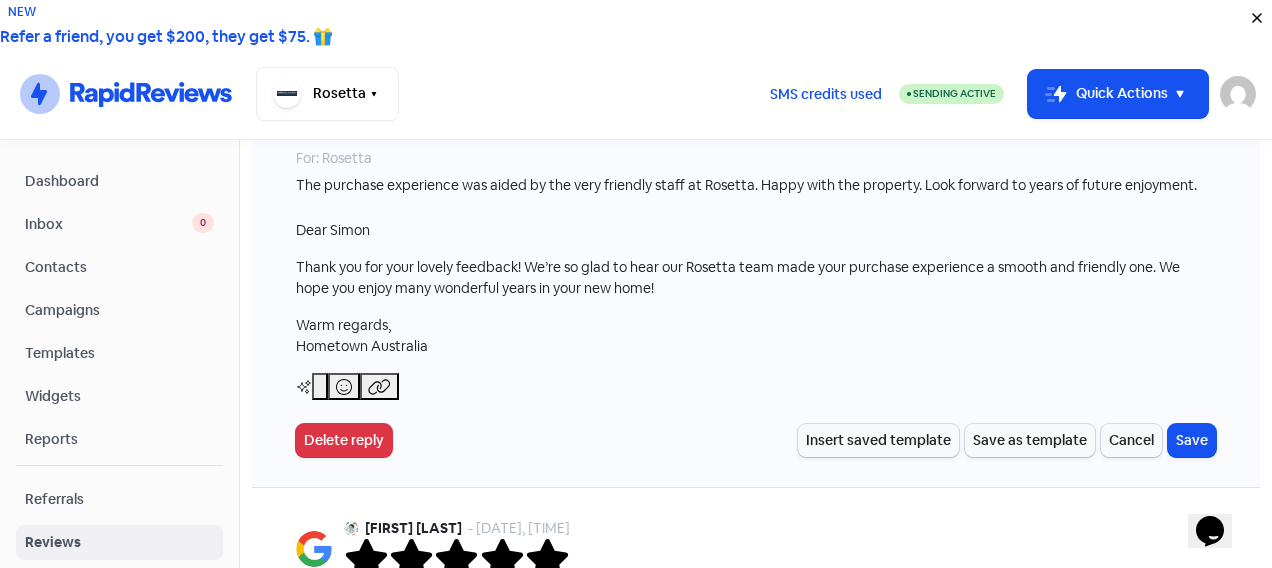 scroll, scrollTop: 300, scrollLeft: 0, axis: vertical 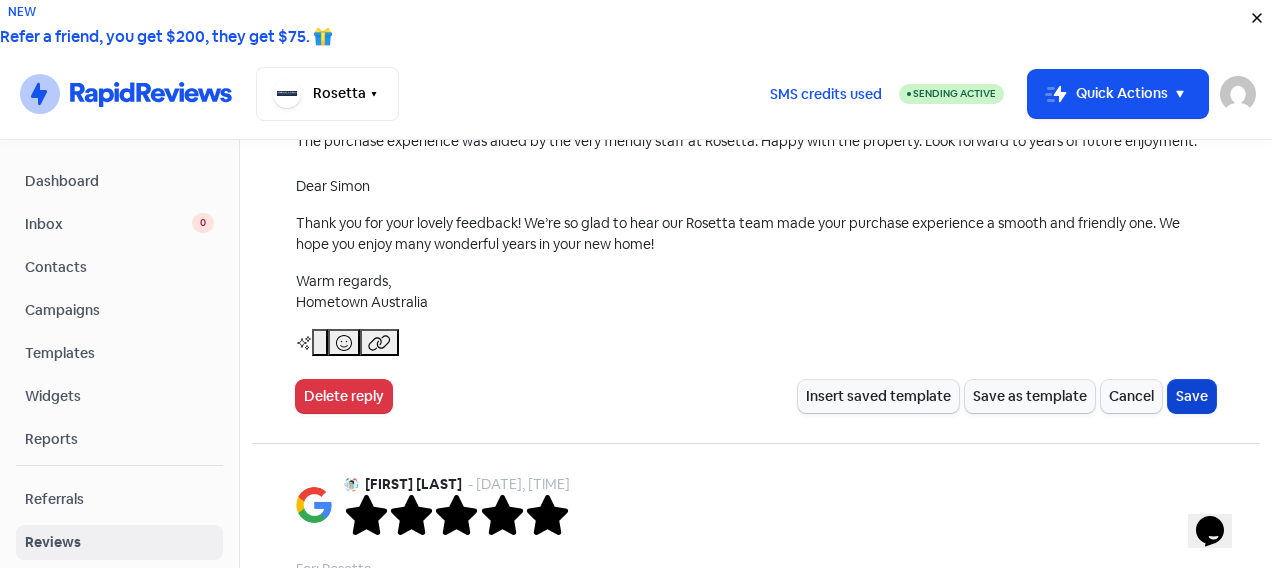 click on "Save" at bounding box center [1192, 396] 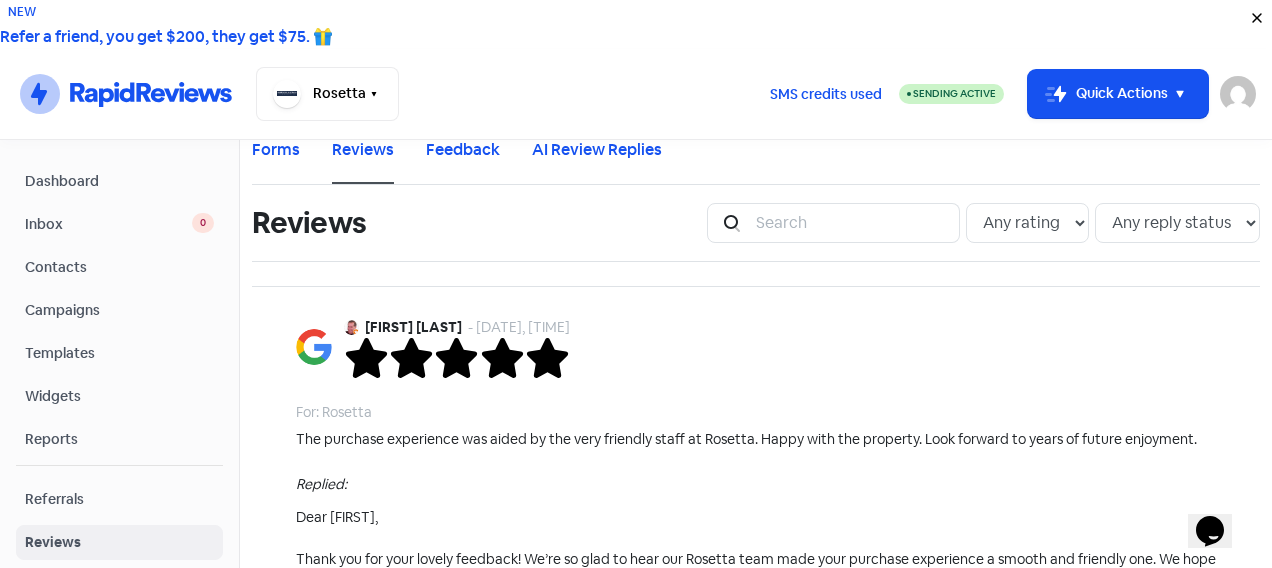 scroll, scrollTop: 0, scrollLeft: 0, axis: both 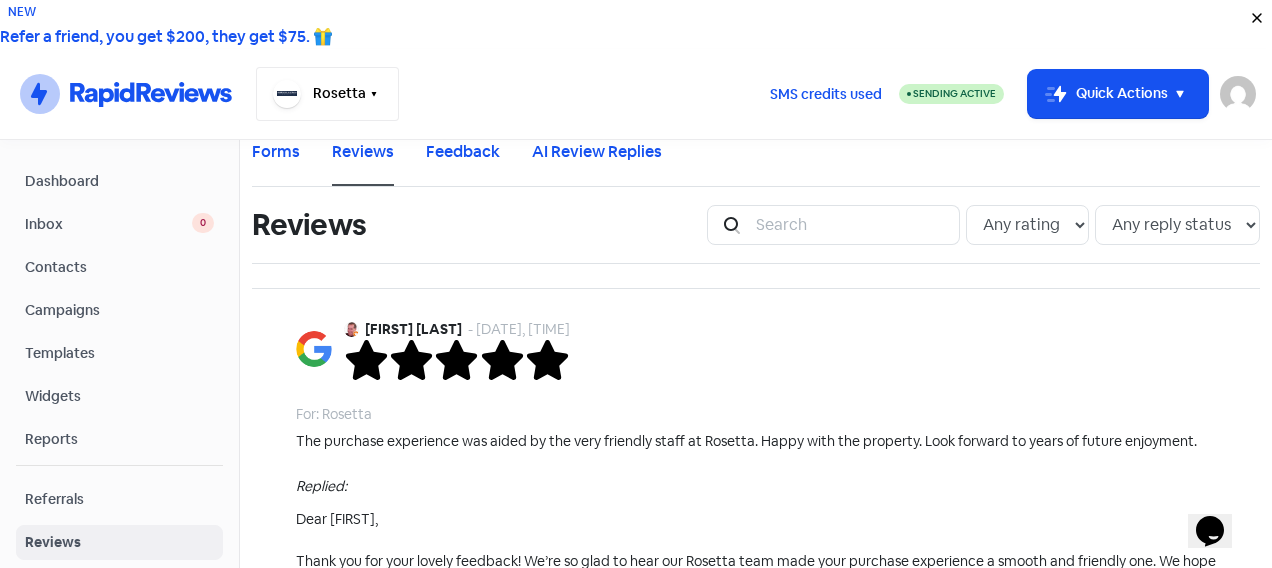 click at bounding box center [374, 94] 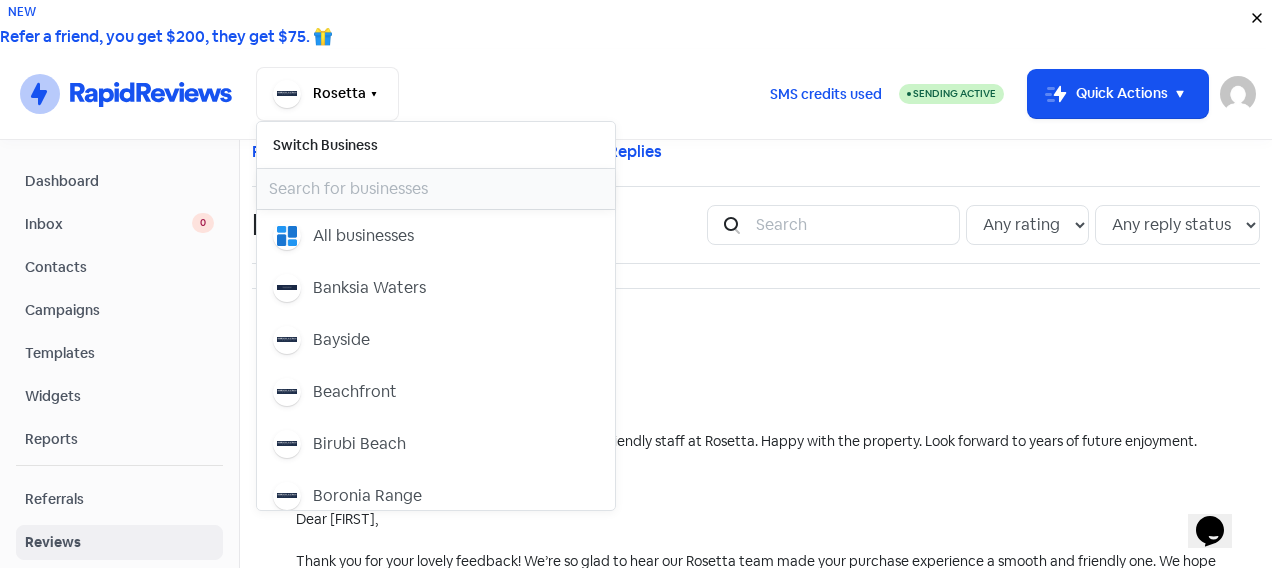 click at bounding box center [436, 189] 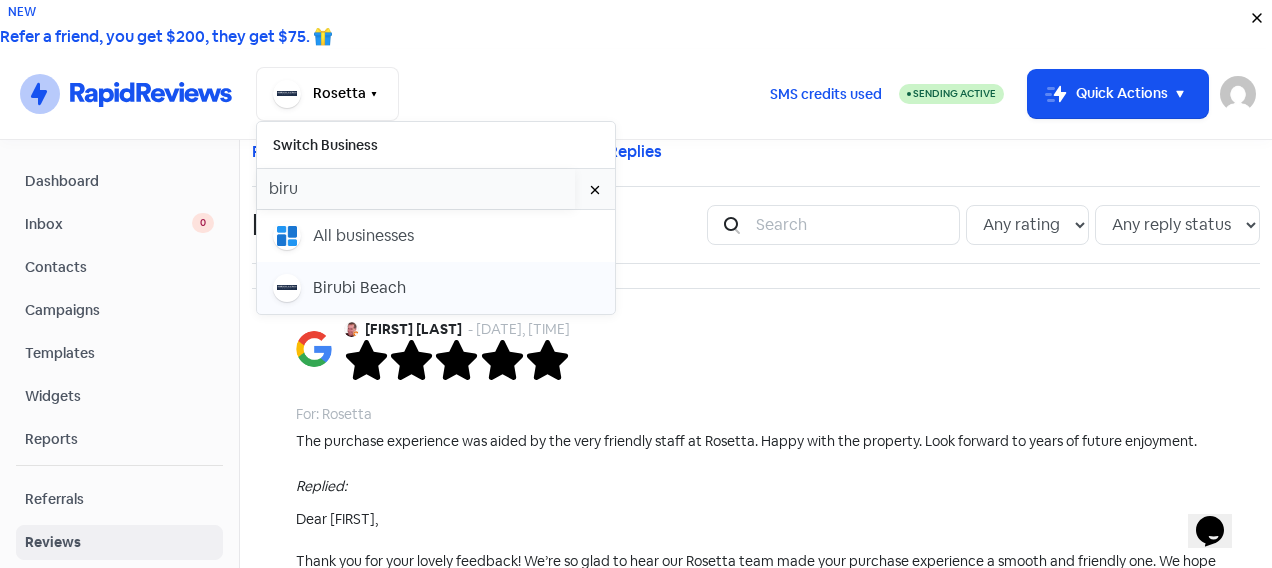 type on "biru" 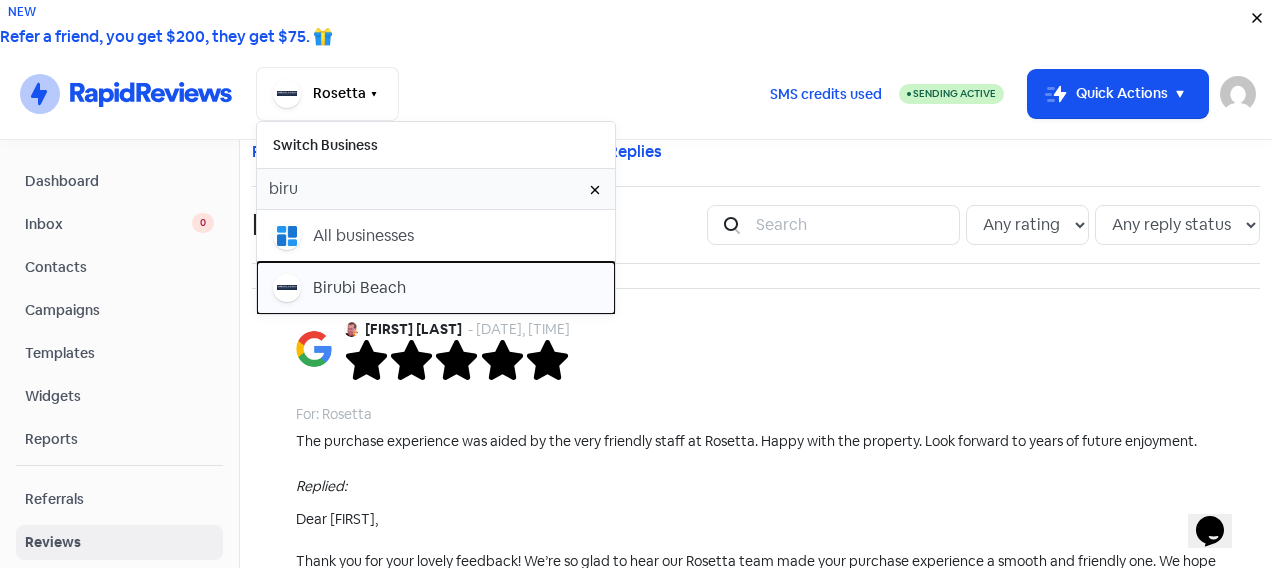 click on "Birubi Beach" at bounding box center [363, 236] 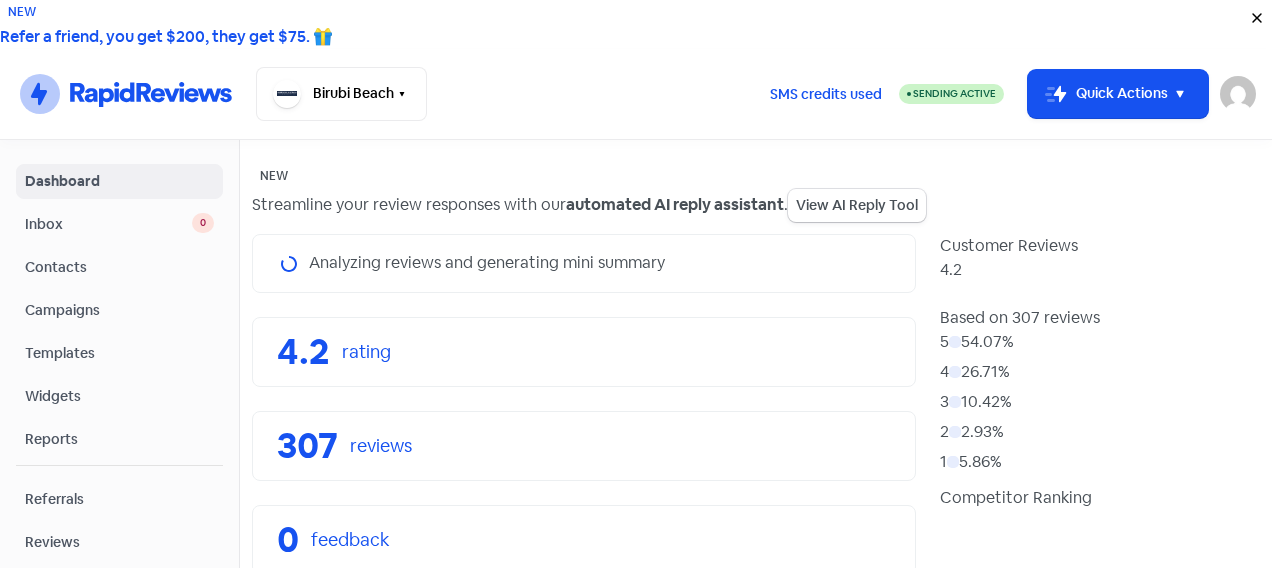 scroll, scrollTop: 0, scrollLeft: 0, axis: both 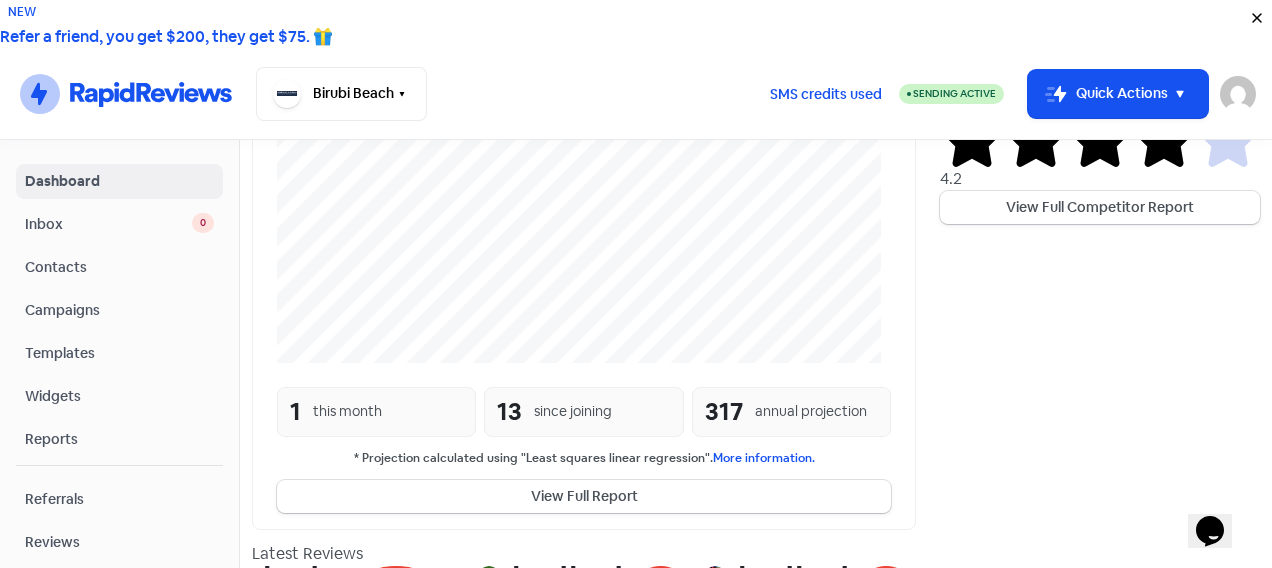 click on "View All Reviews" at bounding box center [584, 1560] 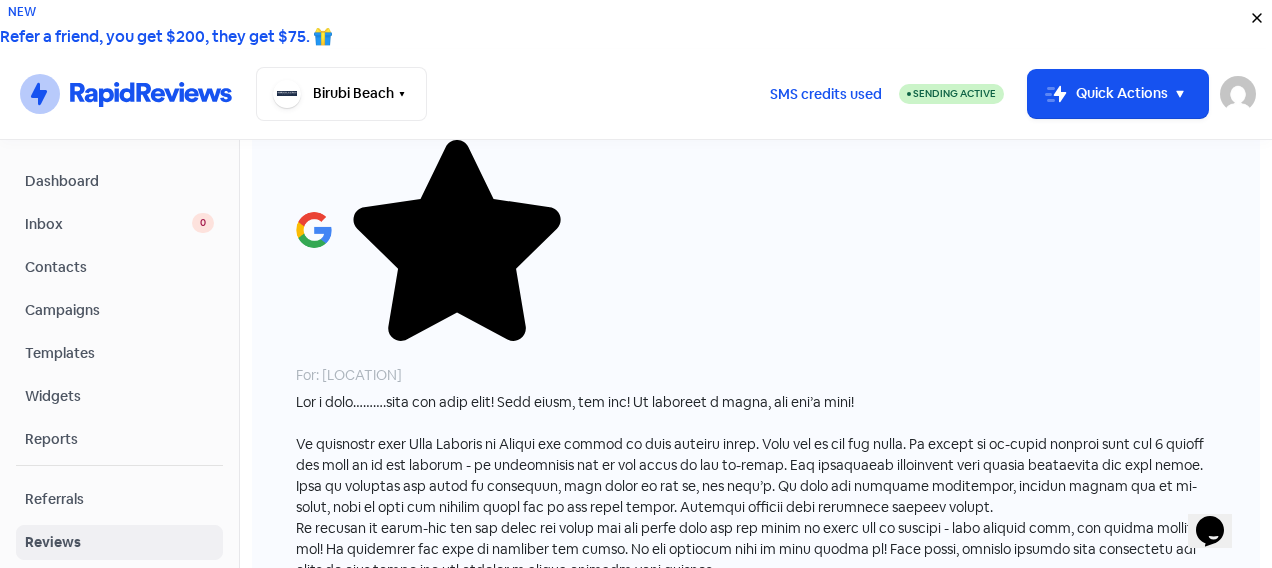 scroll, scrollTop: 0, scrollLeft: 0, axis: both 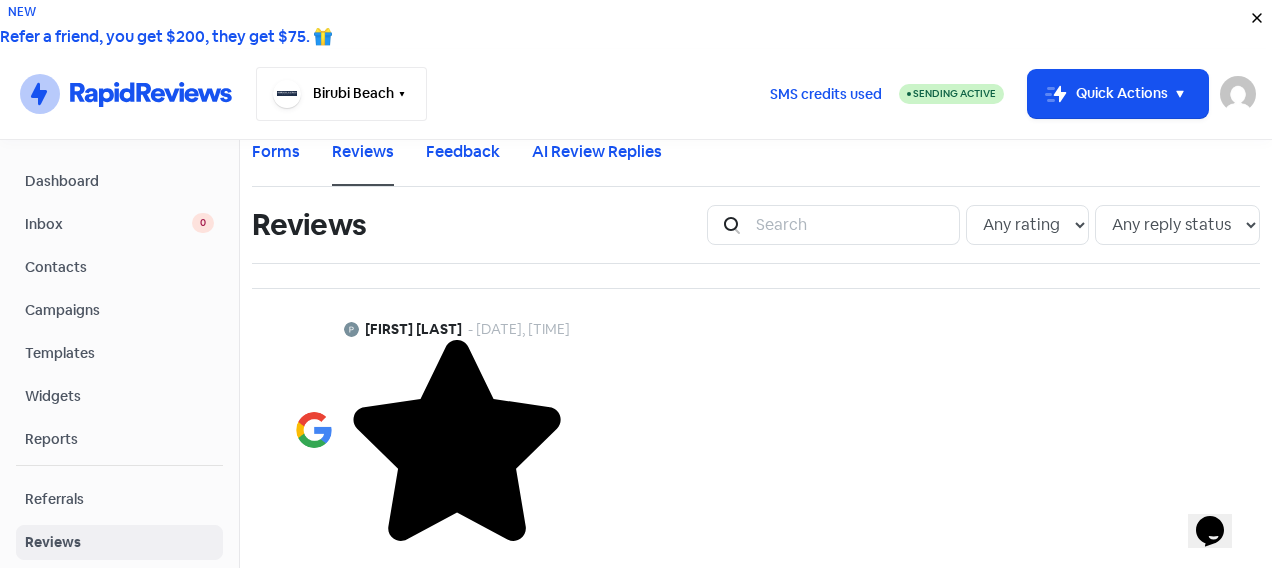 click on "Birubi Beach" at bounding box center [341, 94] 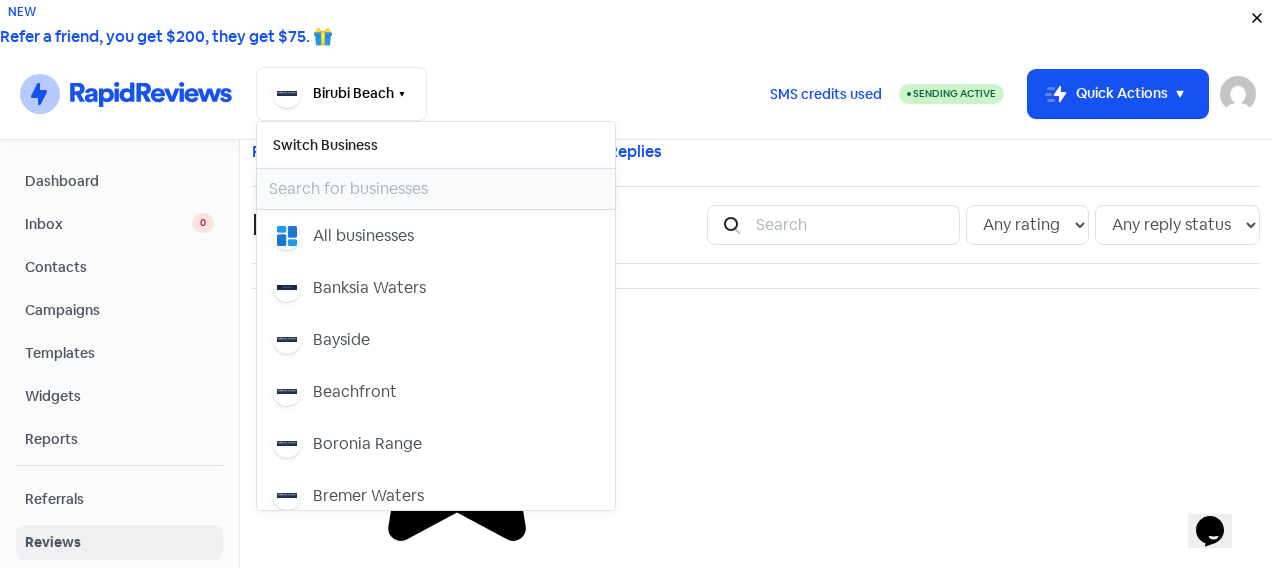 click at bounding box center [436, 189] 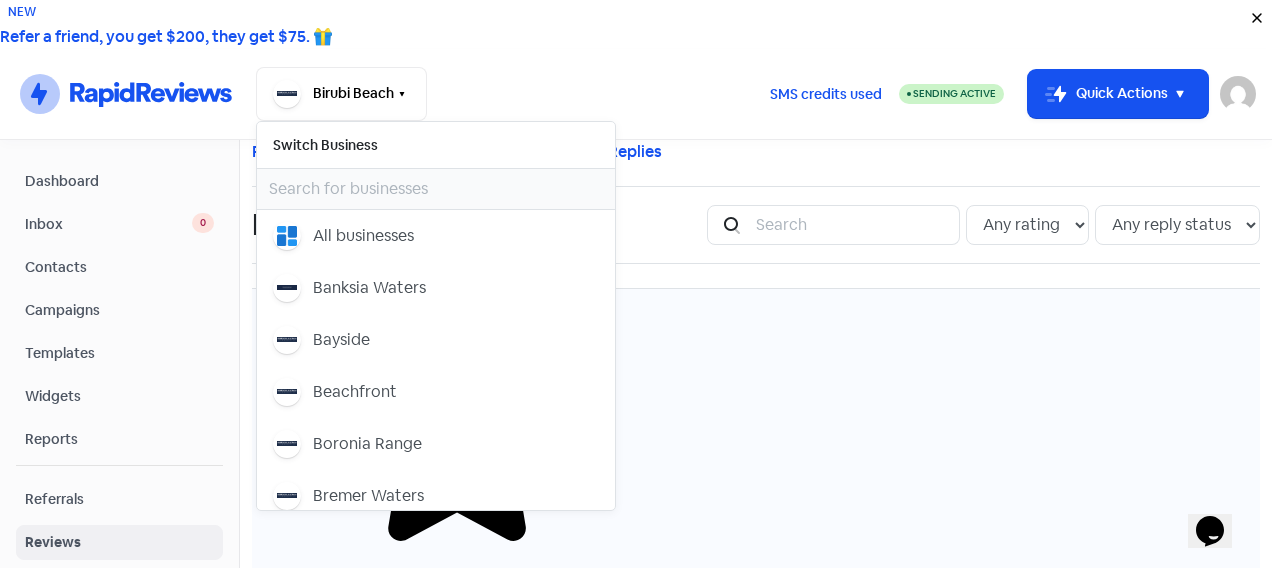 click on "Patrick Horgan  - 3 Jul 2025, 8:08 pm" at bounding box center (756, 430) 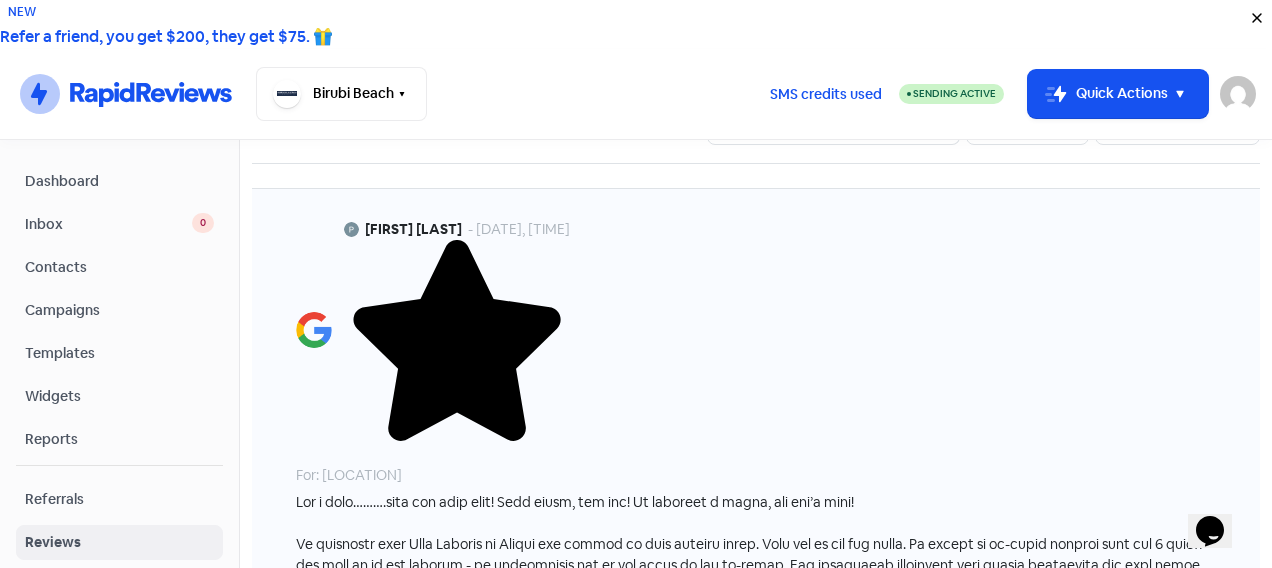 scroll, scrollTop: 200, scrollLeft: 0, axis: vertical 